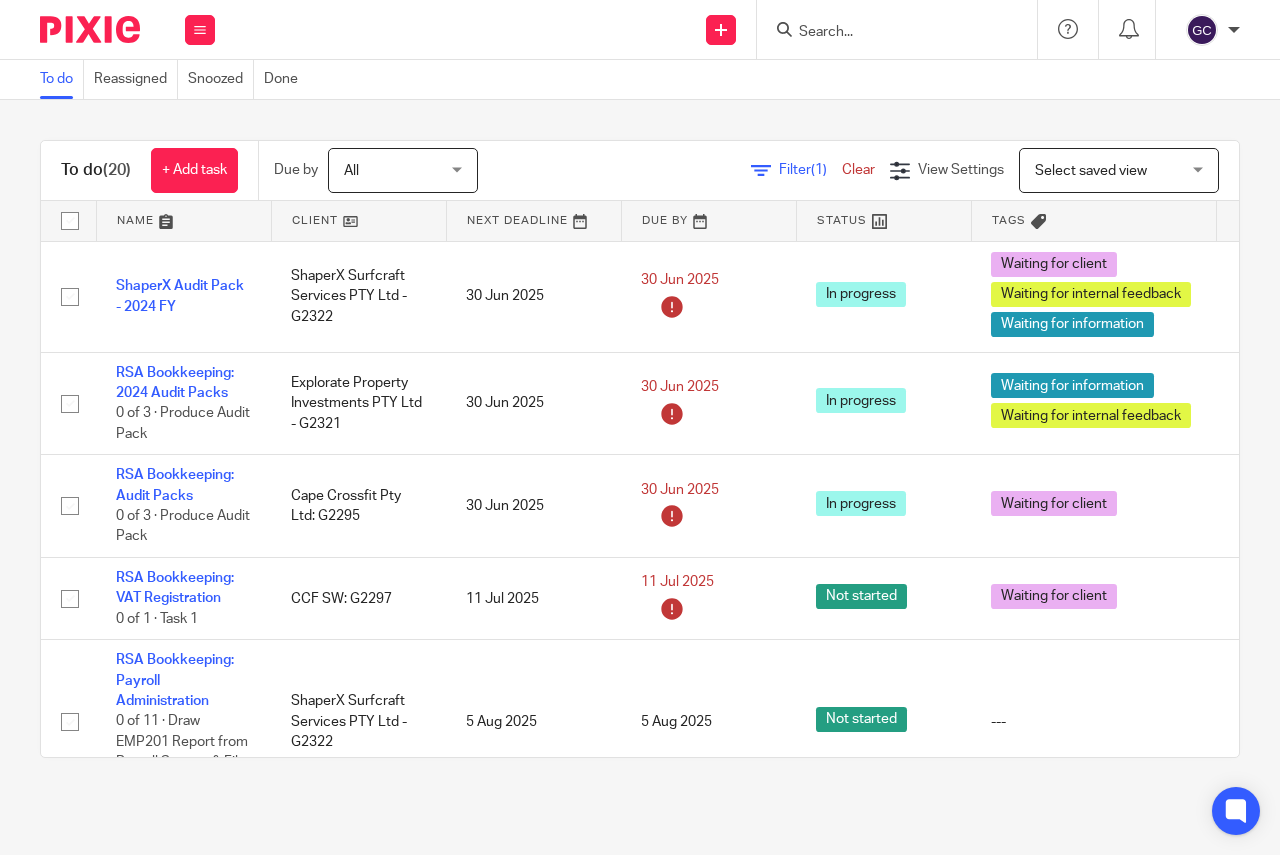 scroll, scrollTop: 0, scrollLeft: 0, axis: both 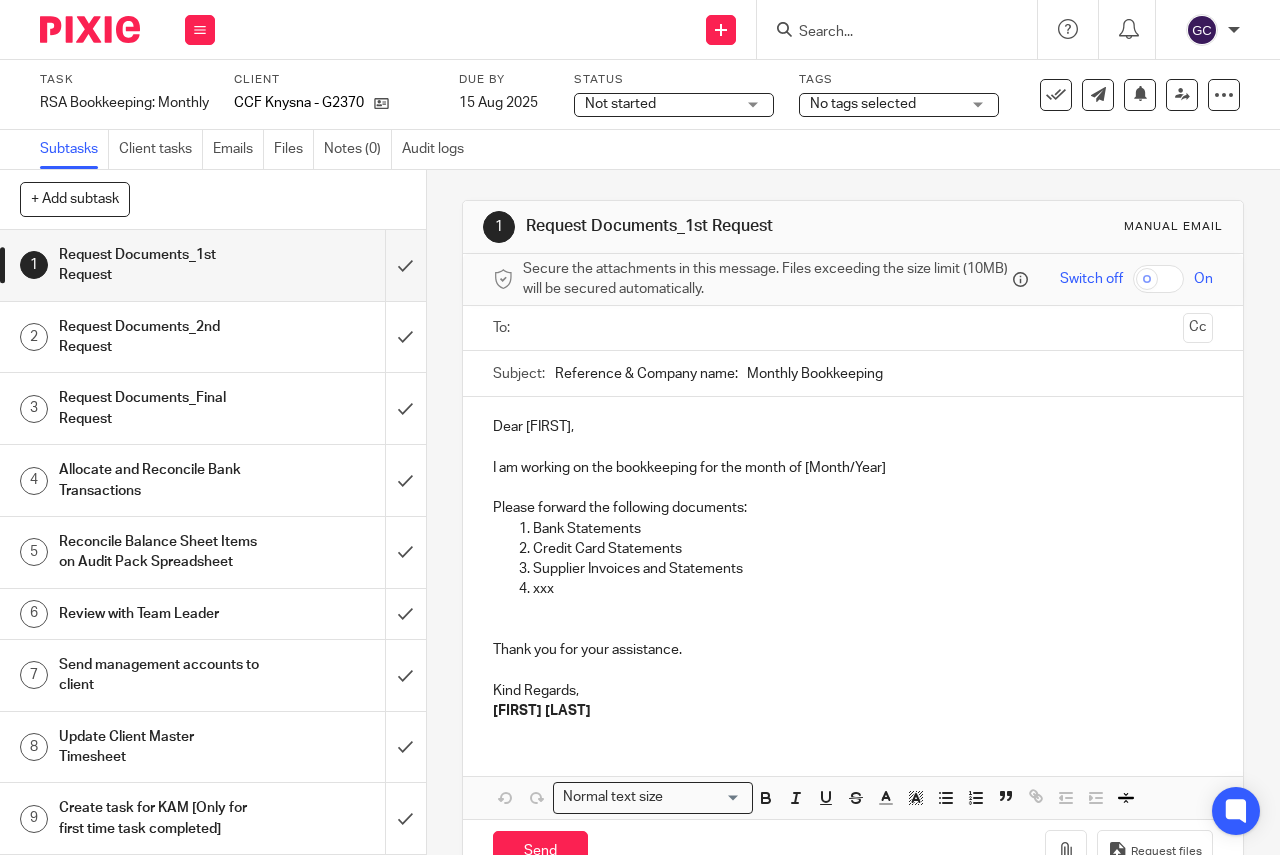 click on "Task
RSA Bookkeeping:  Monthly   Save
RSA Bookkeeping:  Monthly
0 /9
Client
CCF Knysna - G2370
Due by
15 Aug 2025
Status
Not started
Not started
Not started
In progress
In review (client)
1
Tags
No tags selected
In review (Team Leader)
Ready to file
Back In progress (delayed by client)
In review (client)
Waiting for client
Waiting for internal feedback
Waiting for HMRC
Waiting for external feedback" at bounding box center (640, 95) 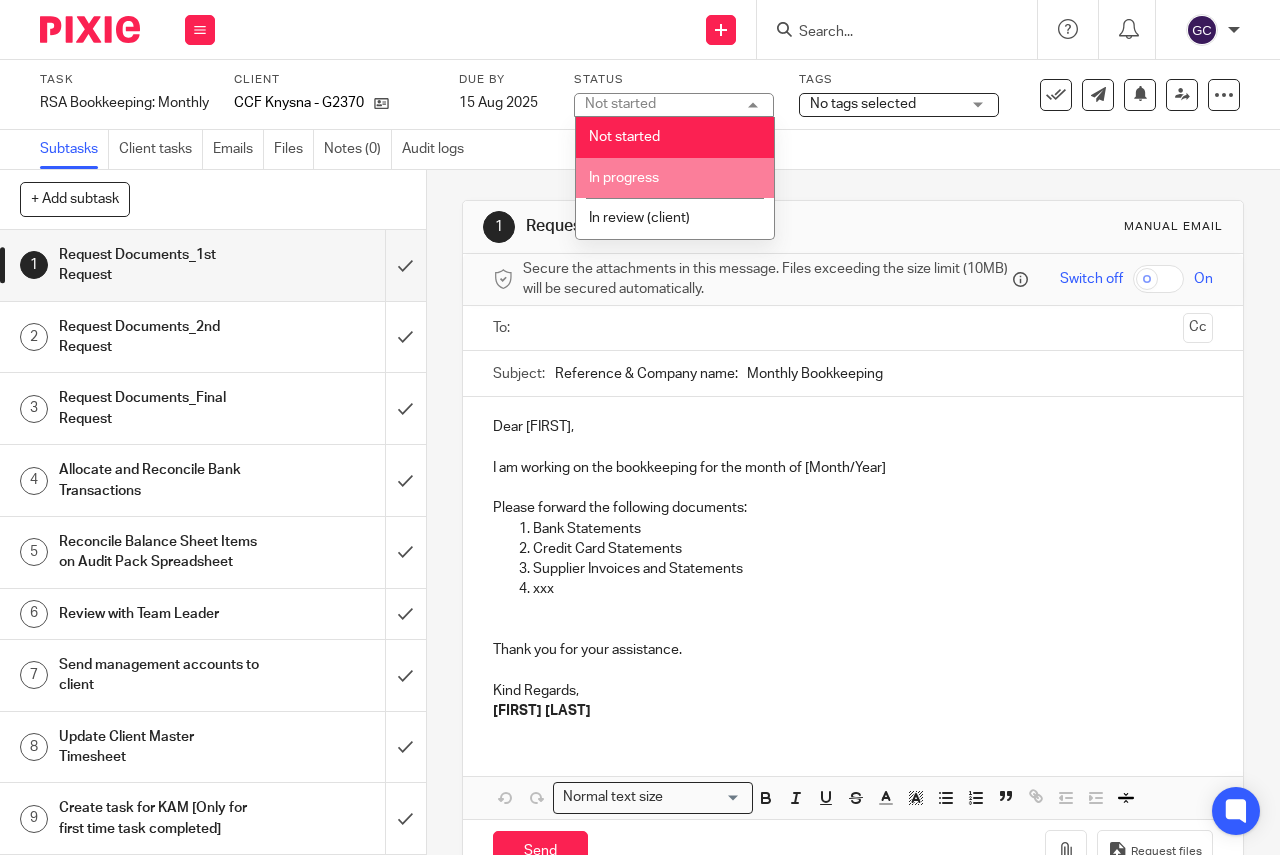 click on "In progress" at bounding box center (624, 178) 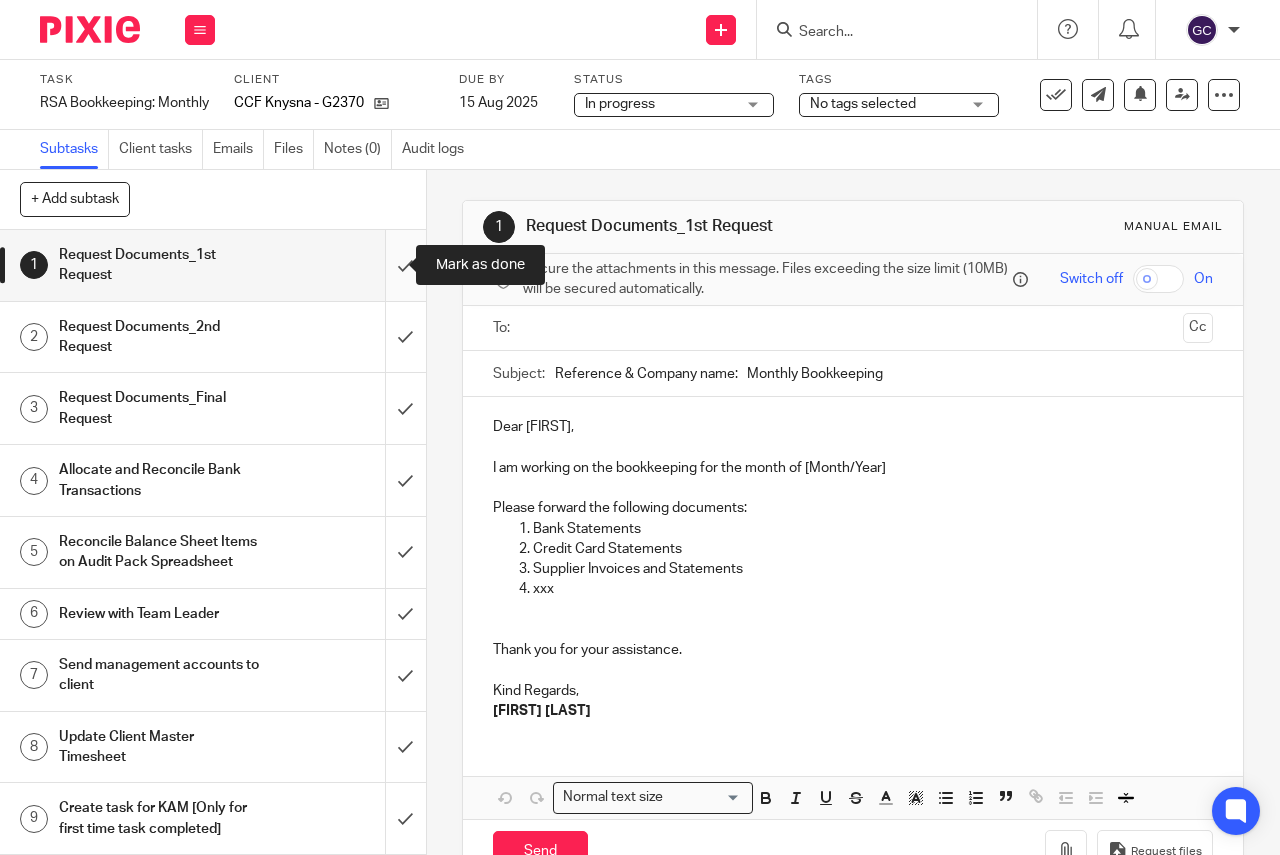 click at bounding box center (213, 265) 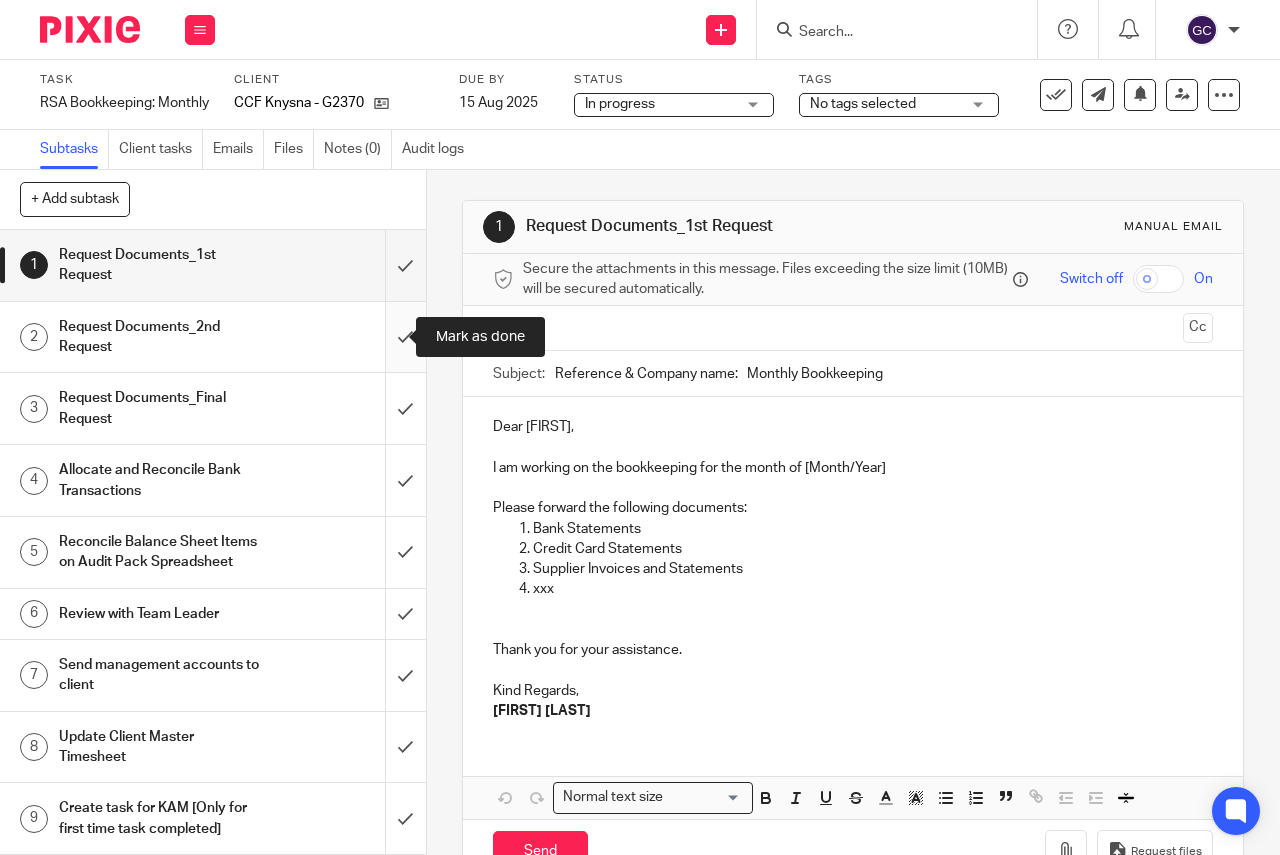 click at bounding box center [213, 337] 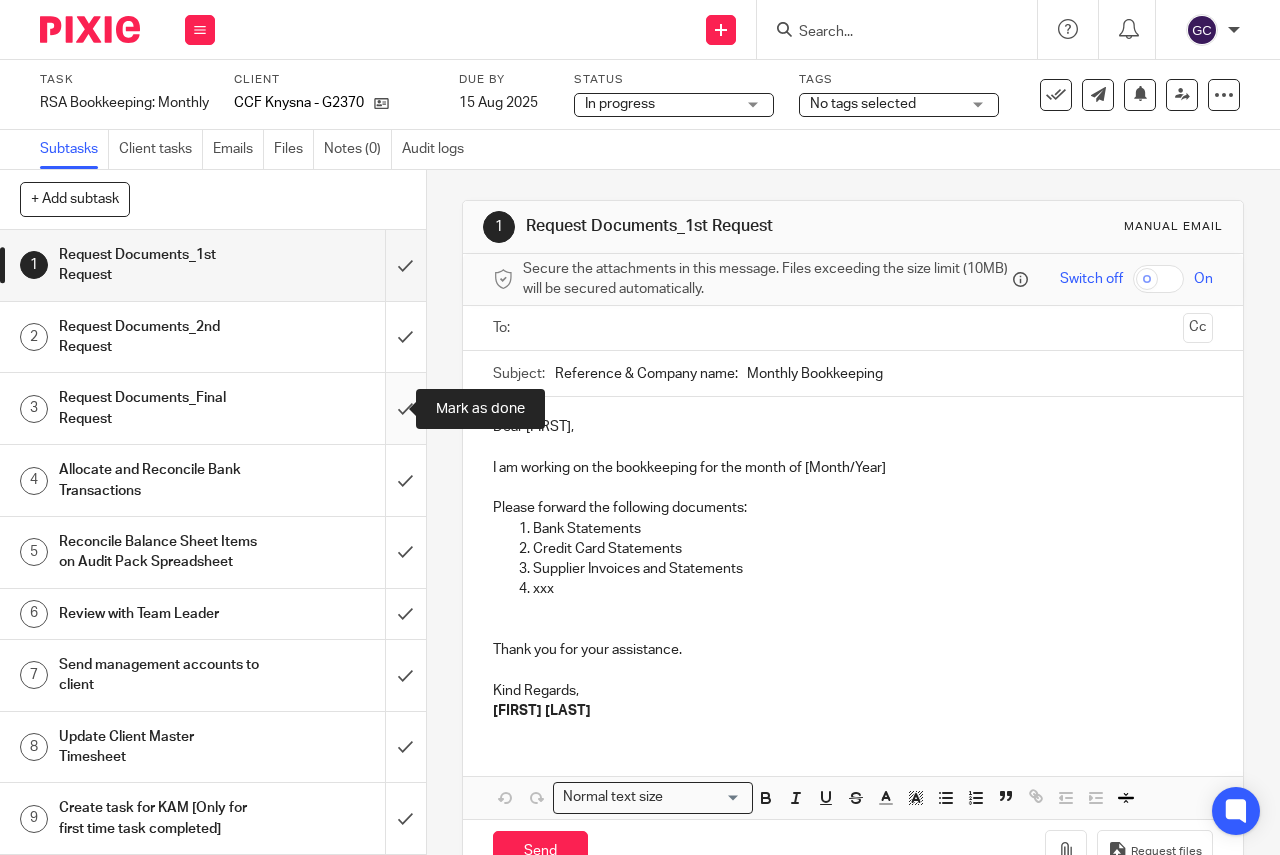 click at bounding box center [213, 408] 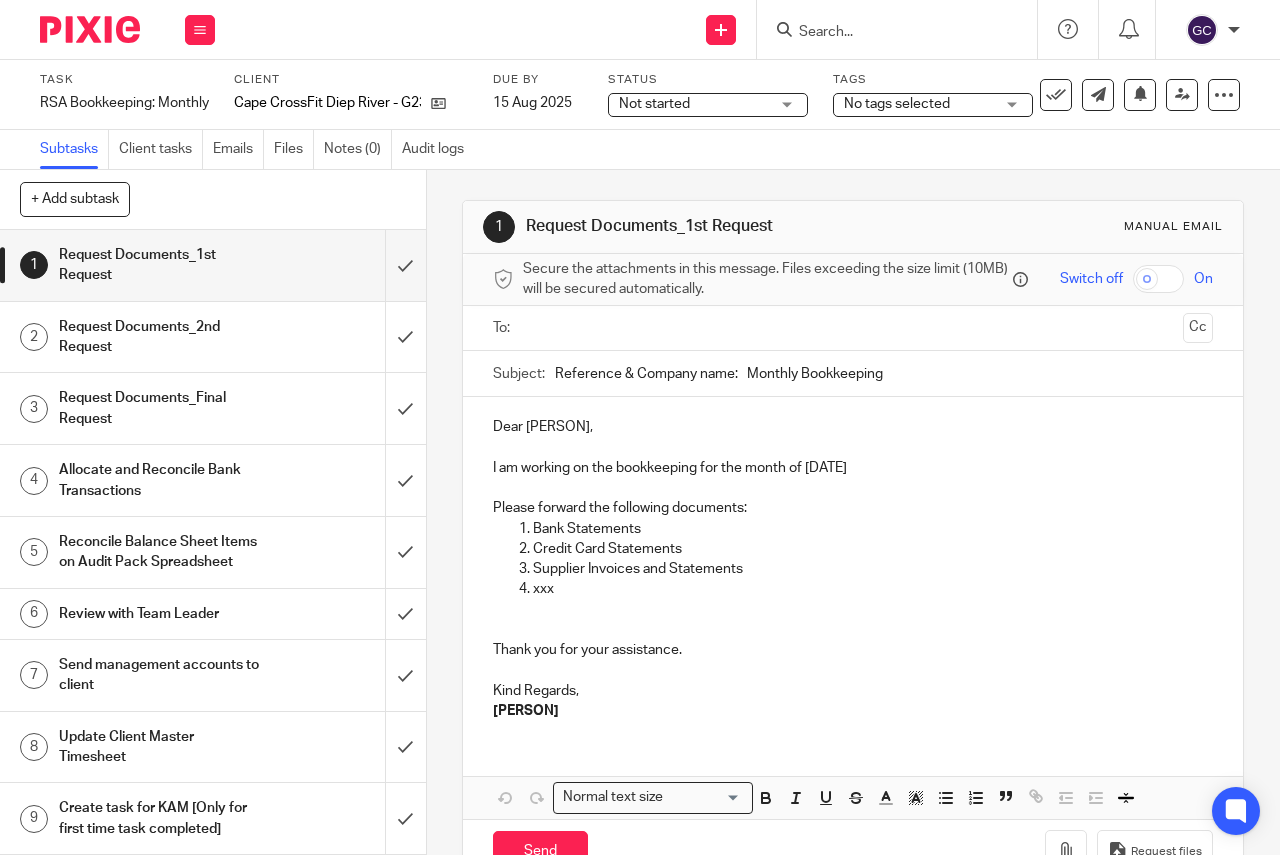 scroll, scrollTop: 0, scrollLeft: 0, axis: both 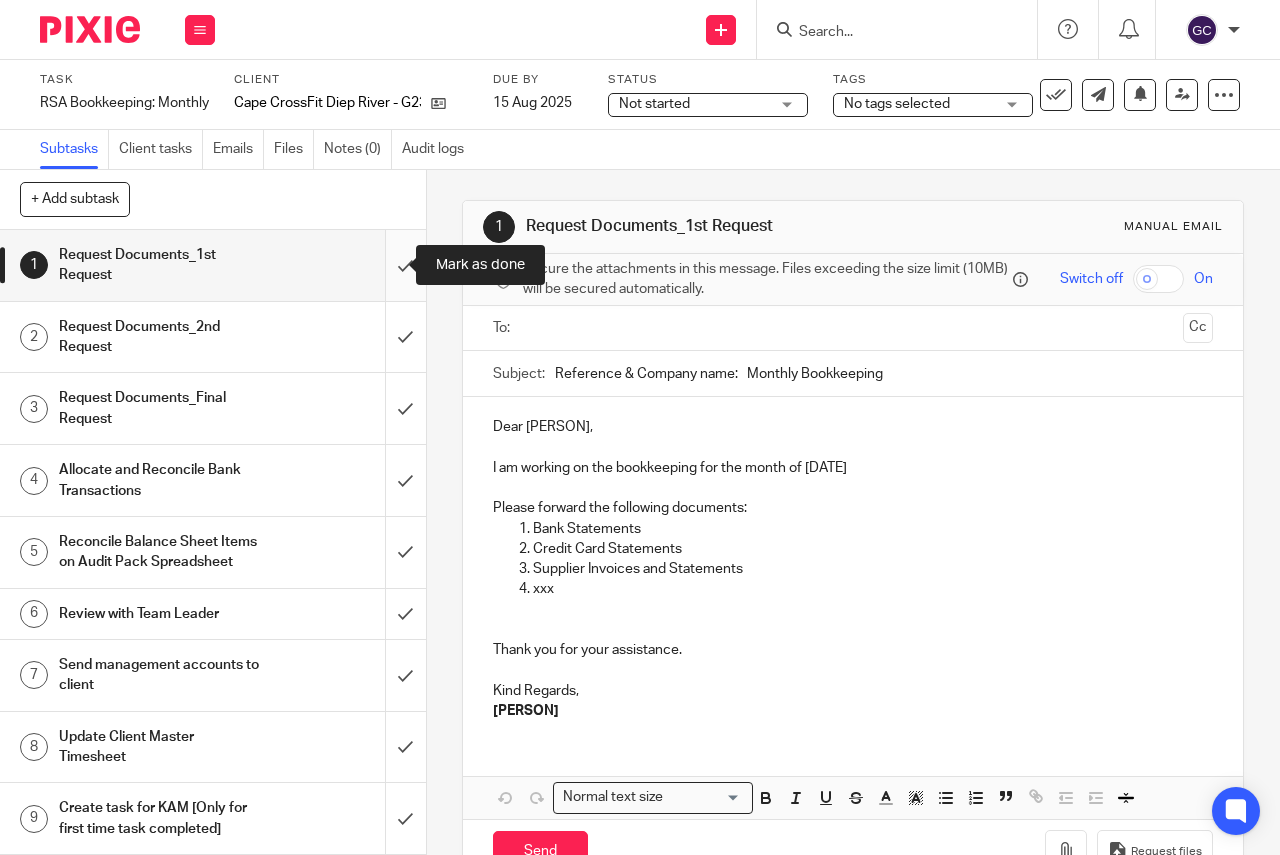 click at bounding box center [213, 265] 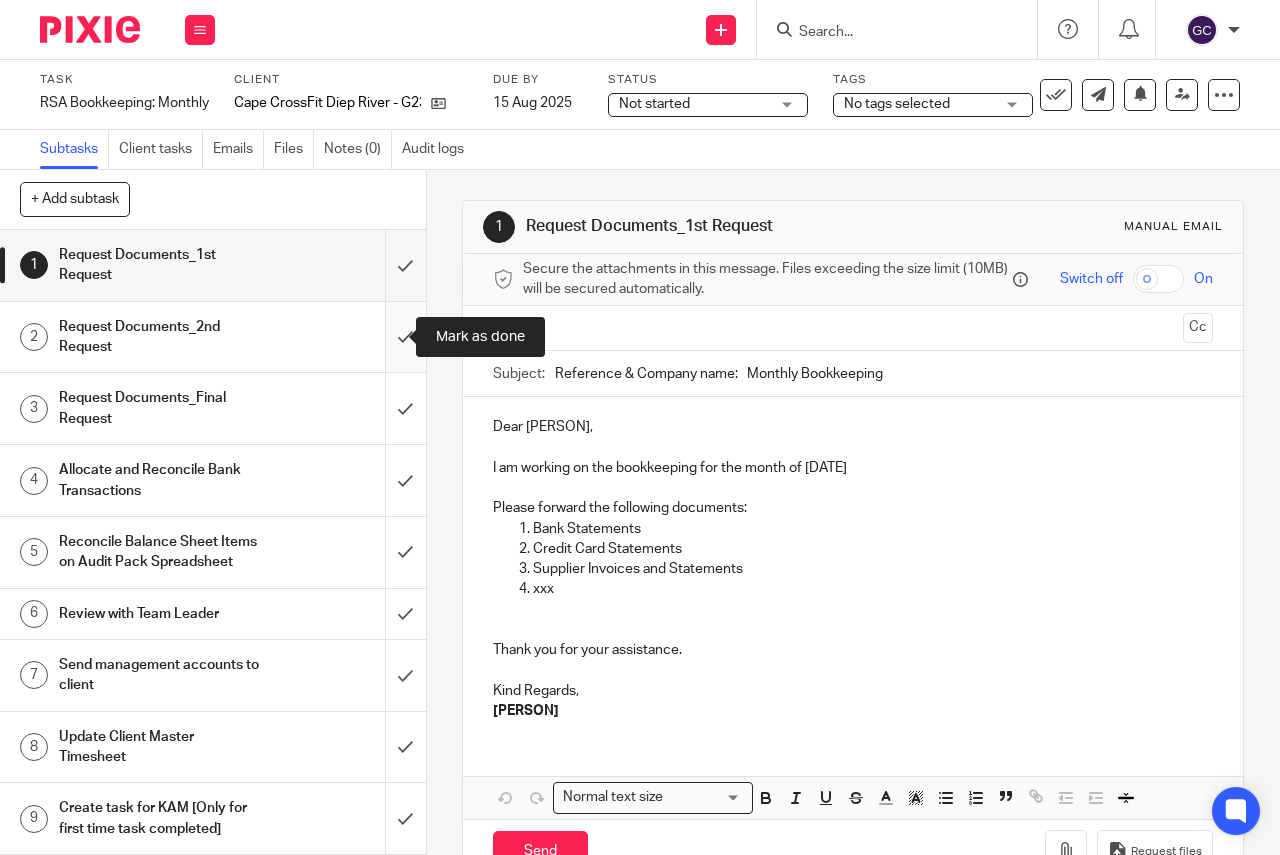 click at bounding box center [213, 337] 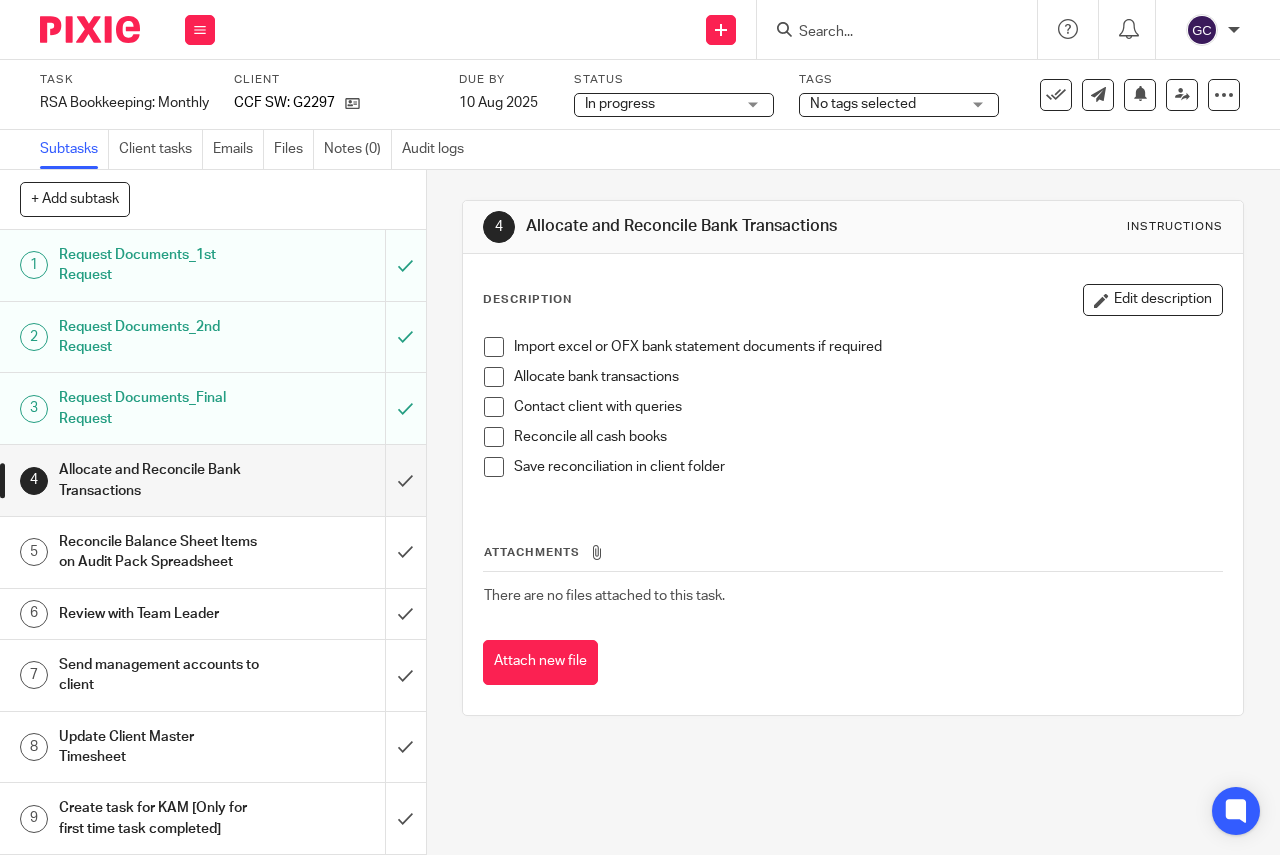 scroll, scrollTop: 0, scrollLeft: 0, axis: both 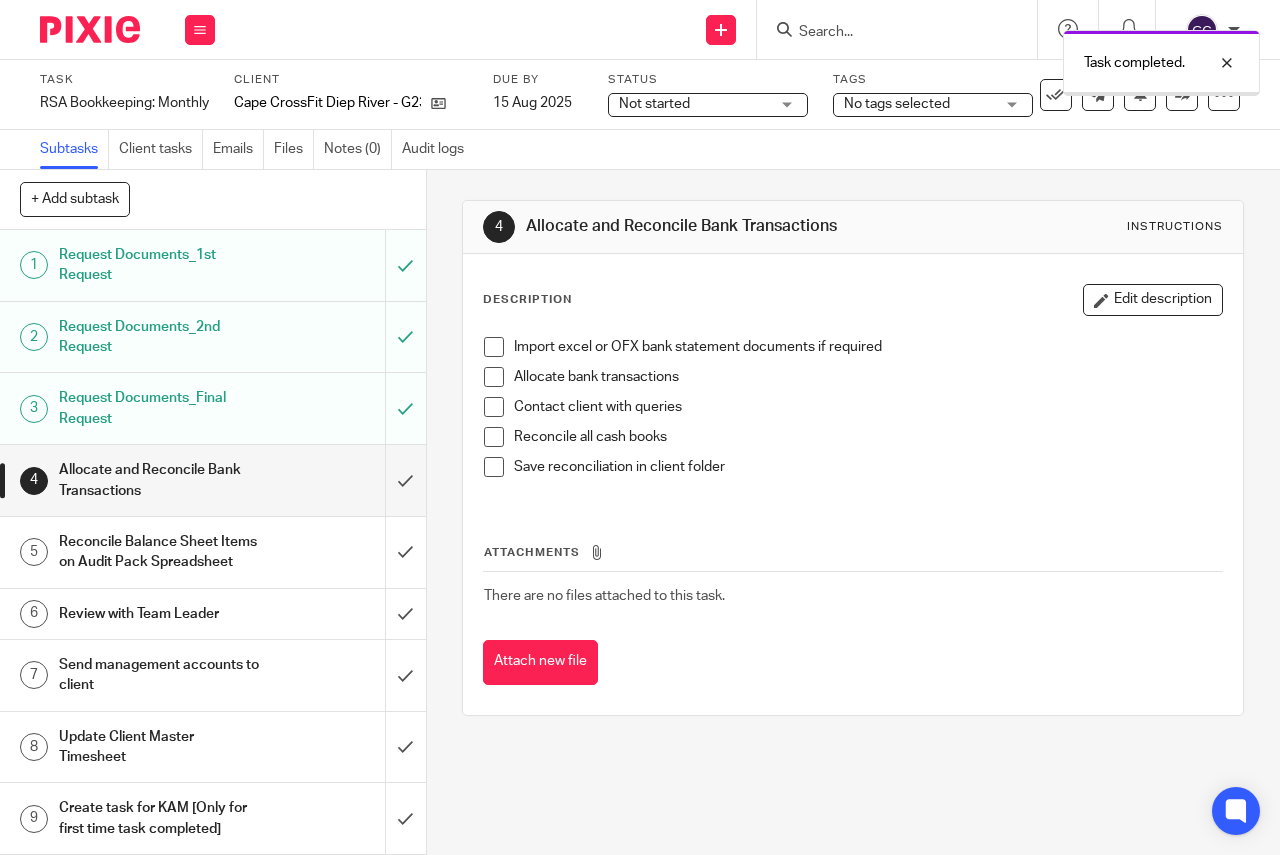 click on "Not started" at bounding box center [654, 104] 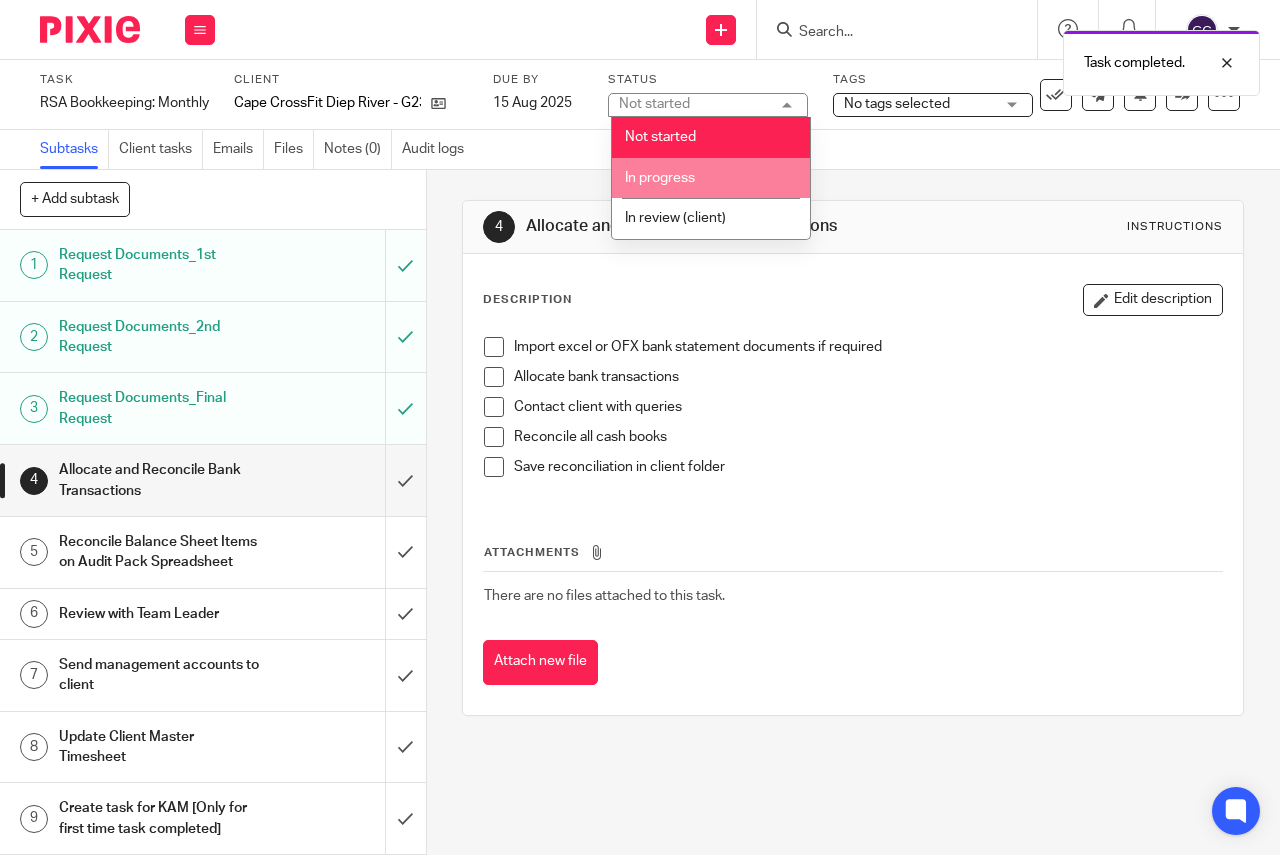 click on "In progress" at bounding box center [660, 178] 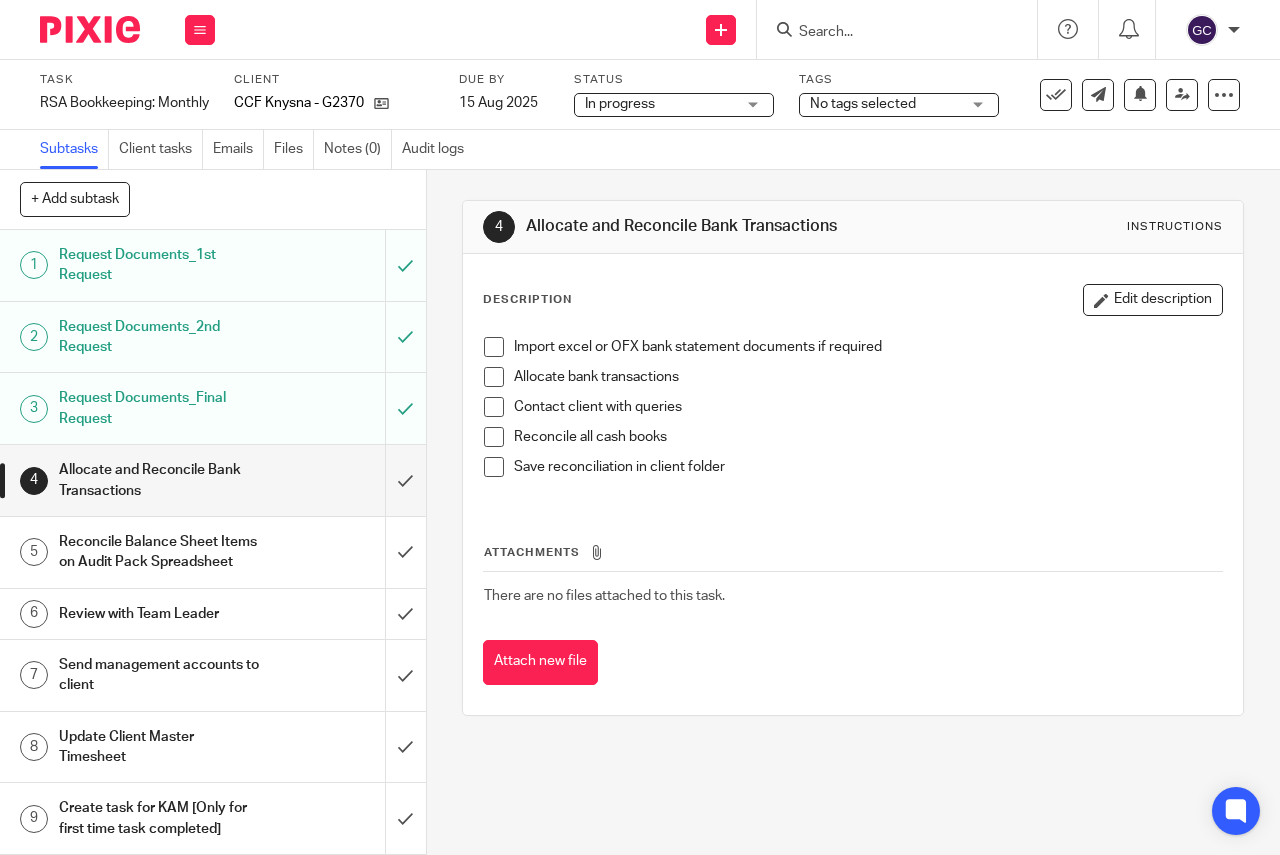 scroll, scrollTop: 0, scrollLeft: 0, axis: both 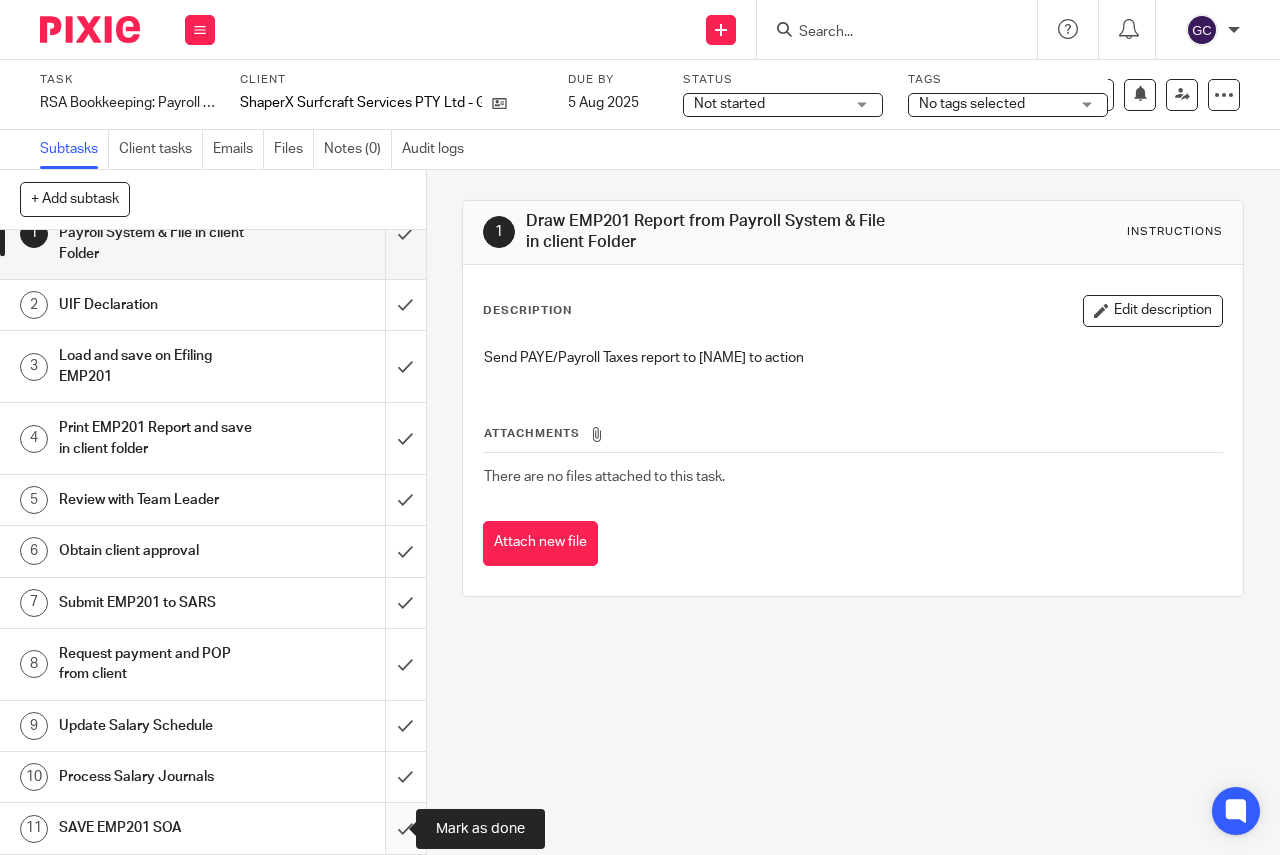 click at bounding box center [213, 828] 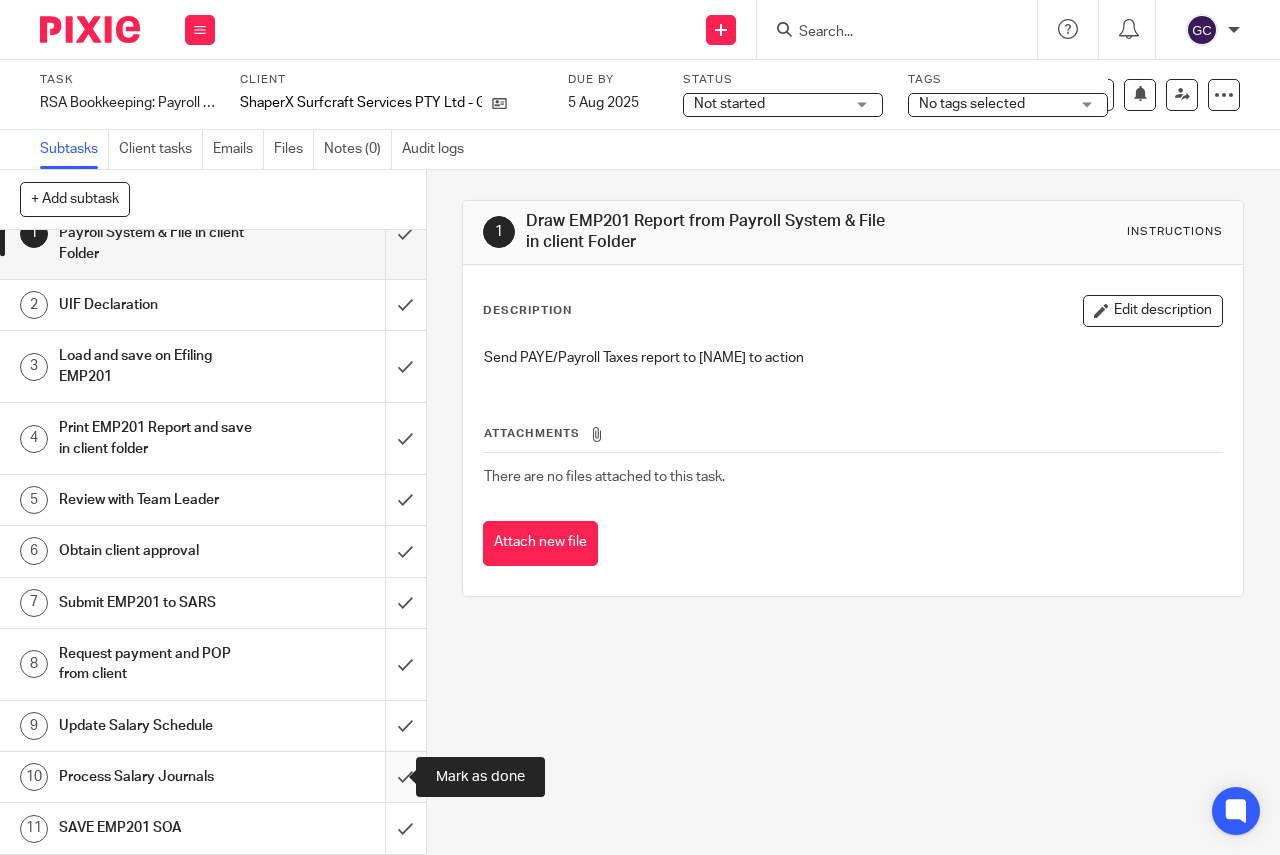 click at bounding box center [213, 777] 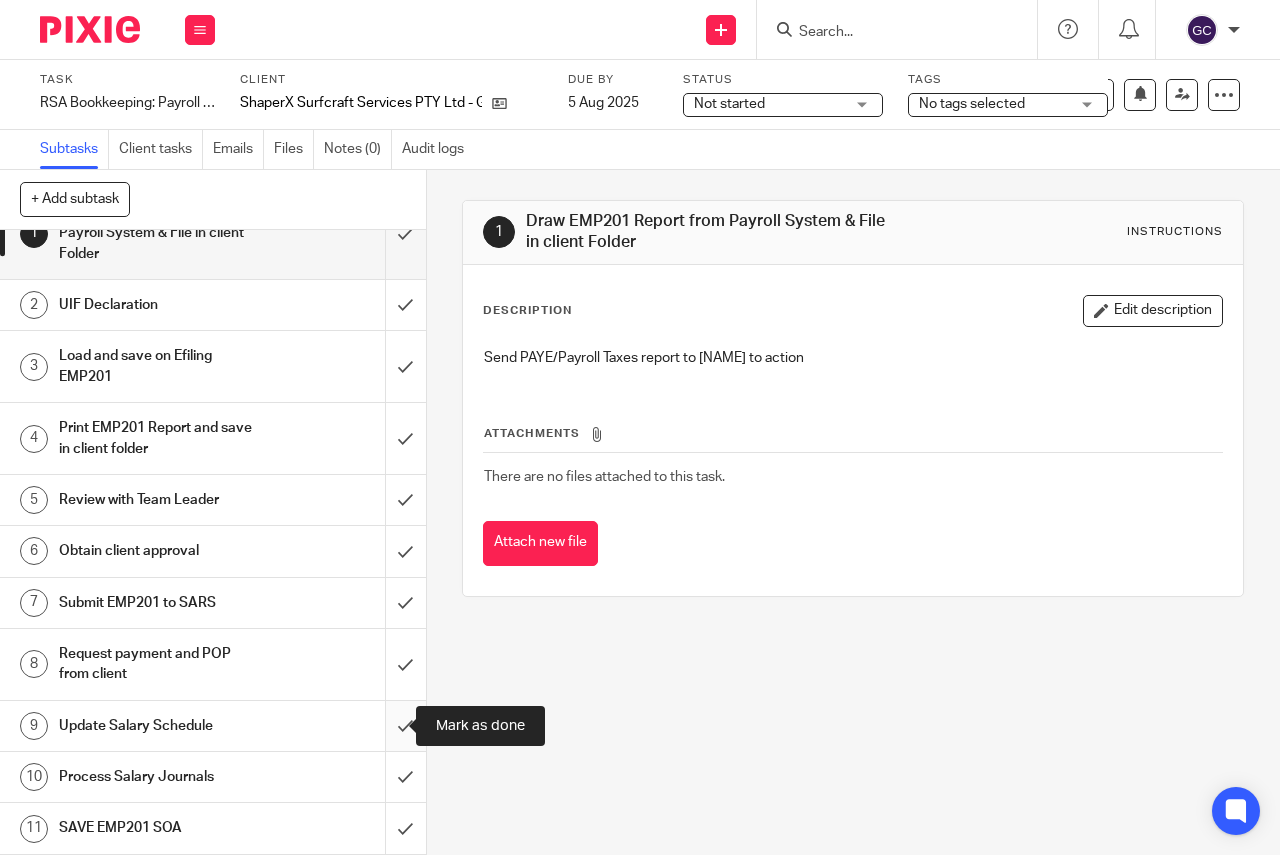 click at bounding box center (213, 726) 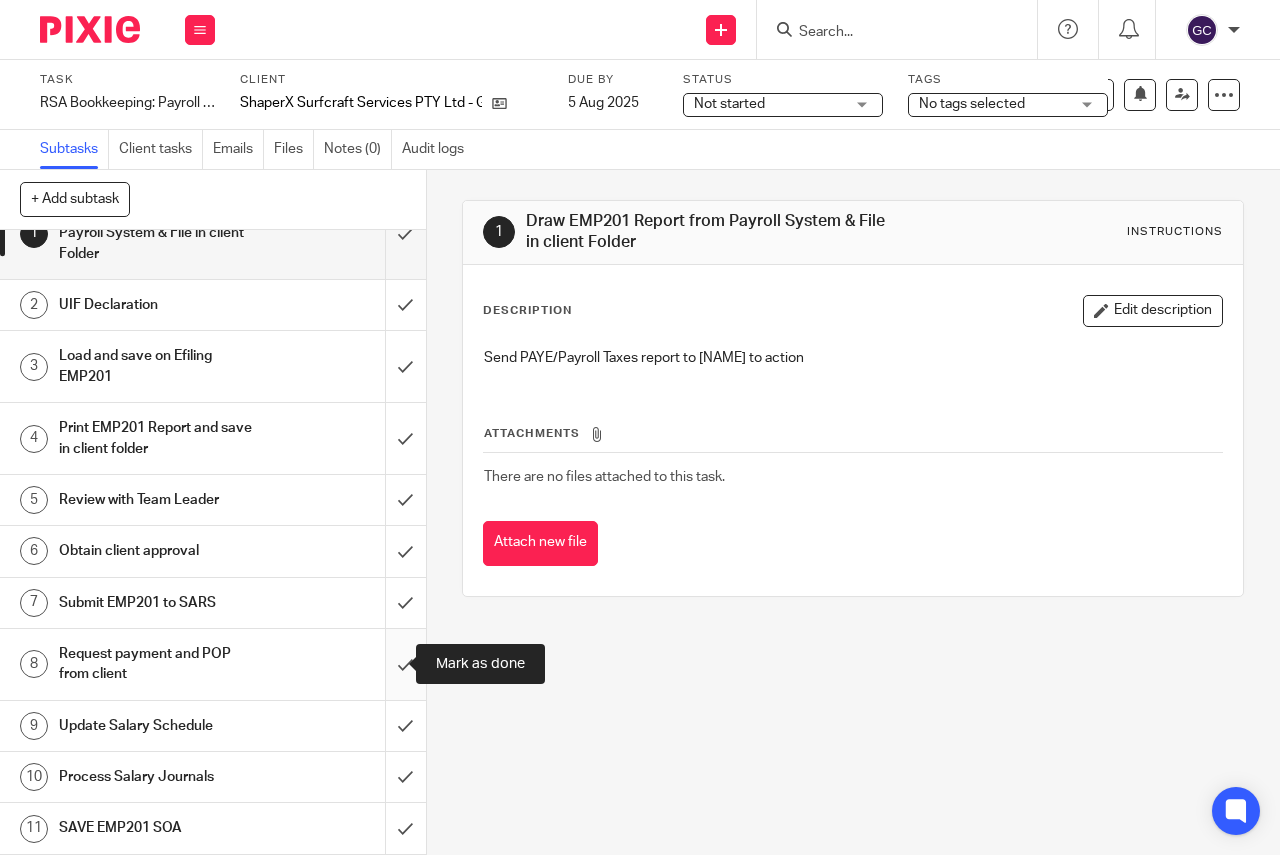click at bounding box center (213, 664) 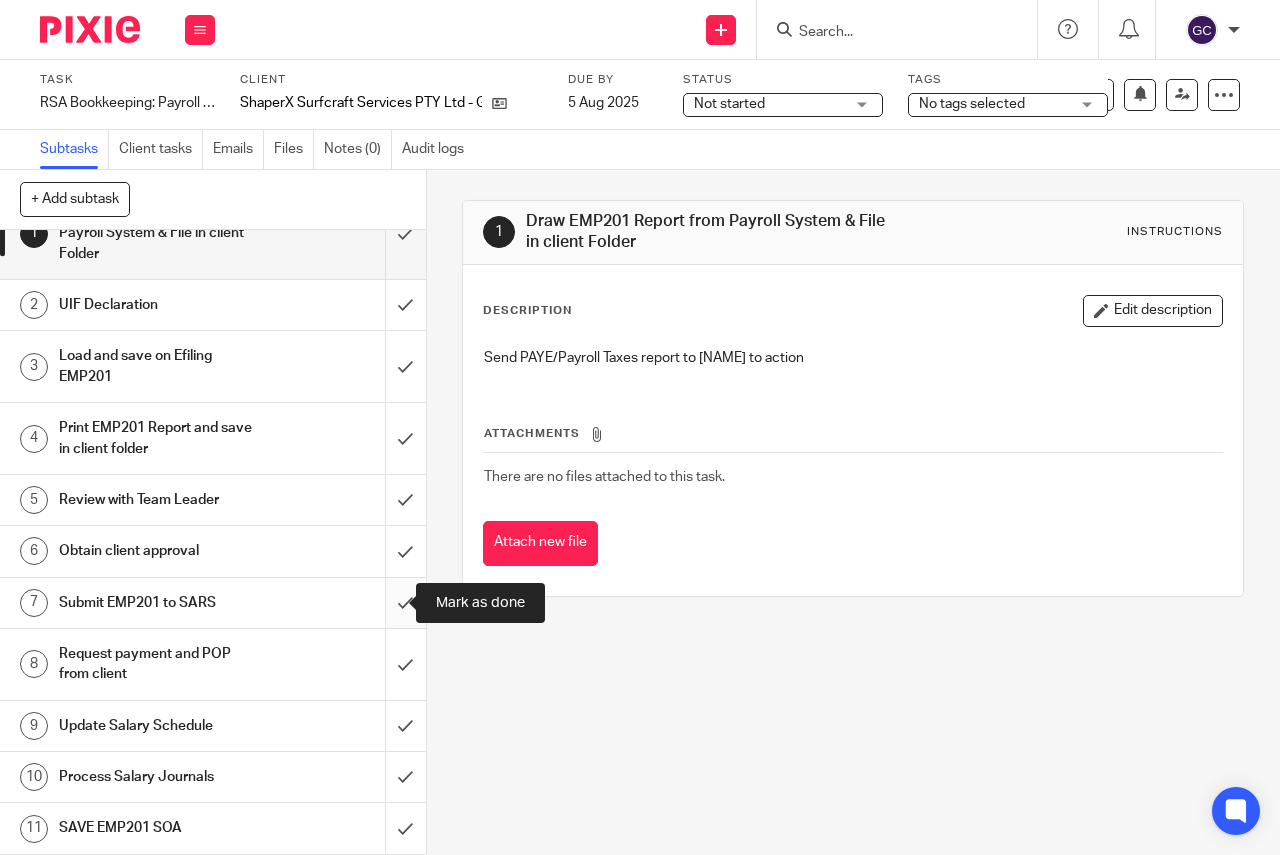 click at bounding box center (213, 603) 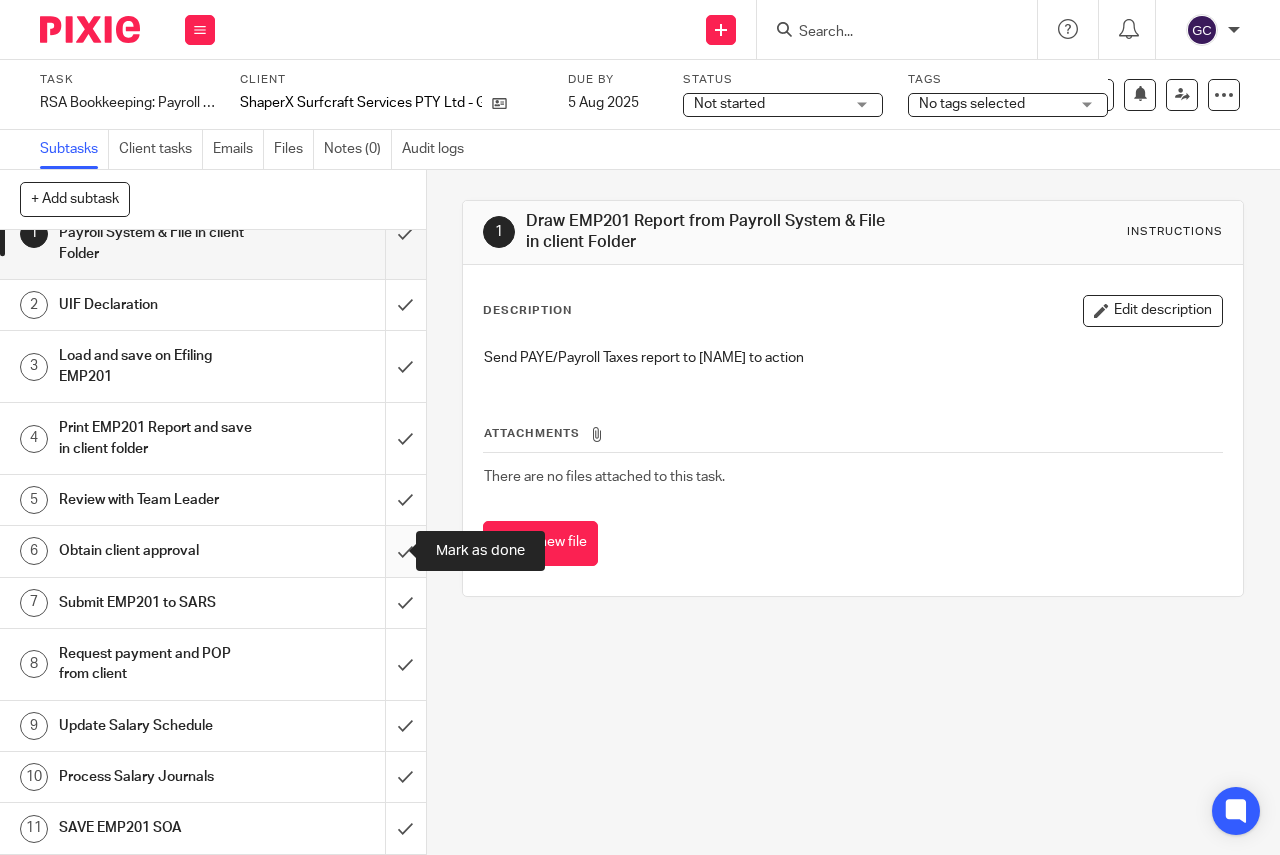click at bounding box center [213, 551] 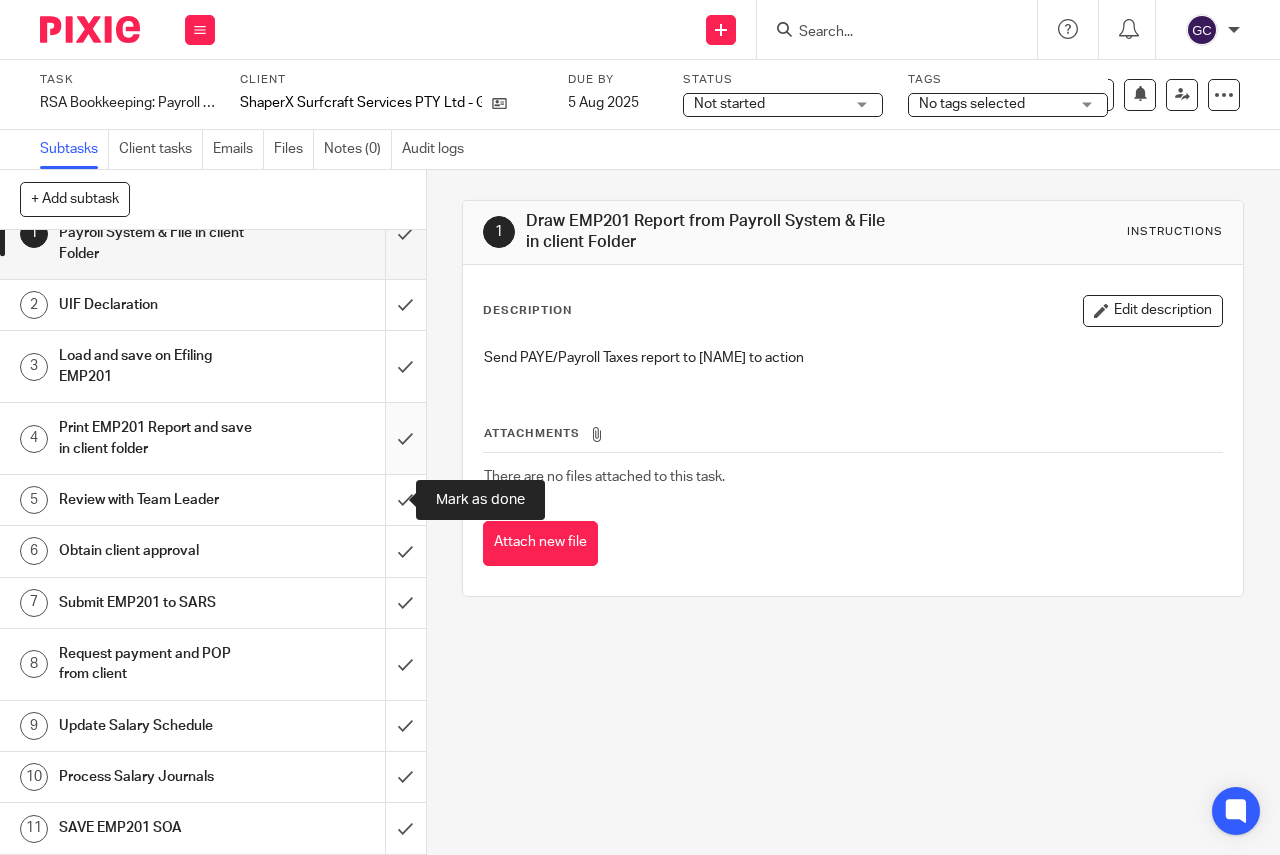drag, startPoint x: 381, startPoint y: 508, endPoint x: 380, endPoint y: 462, distance: 46.010868 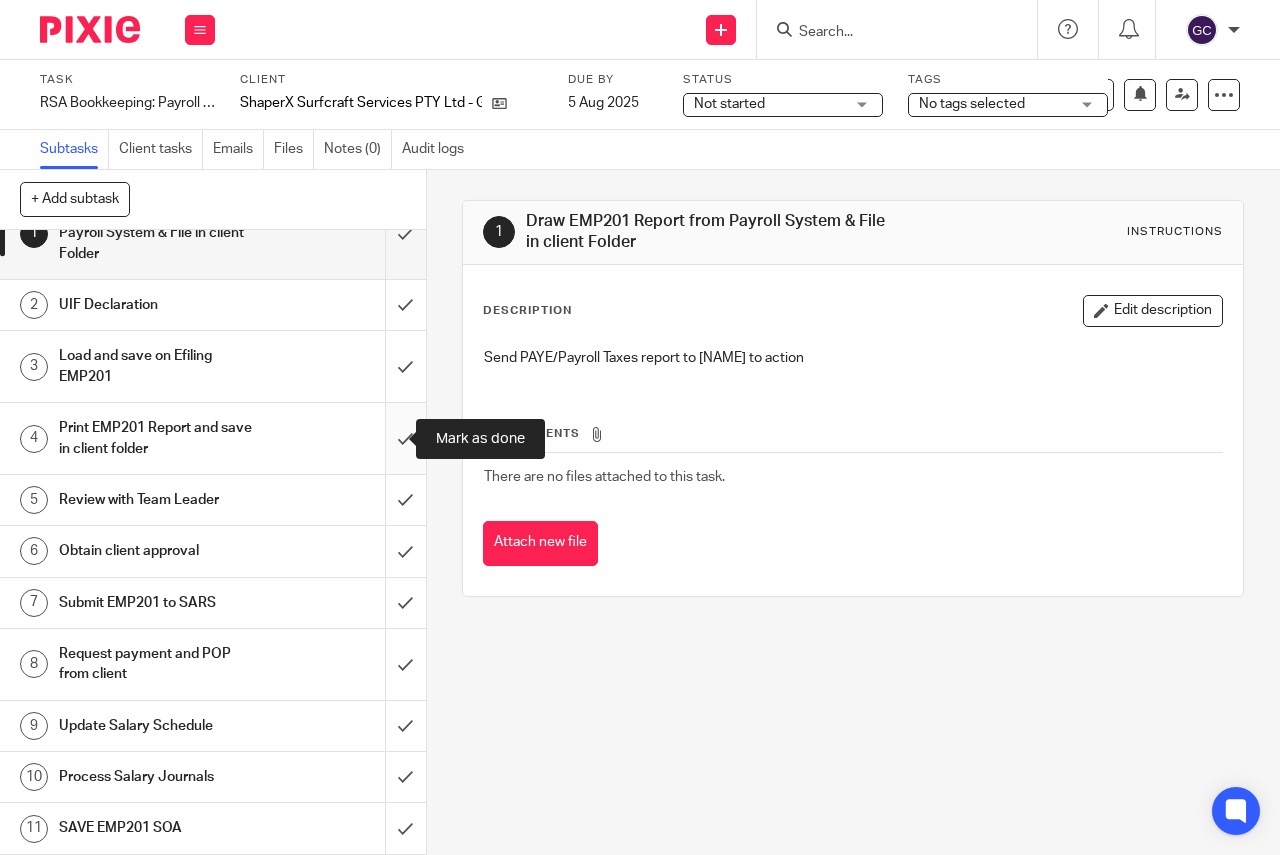 click at bounding box center [213, 438] 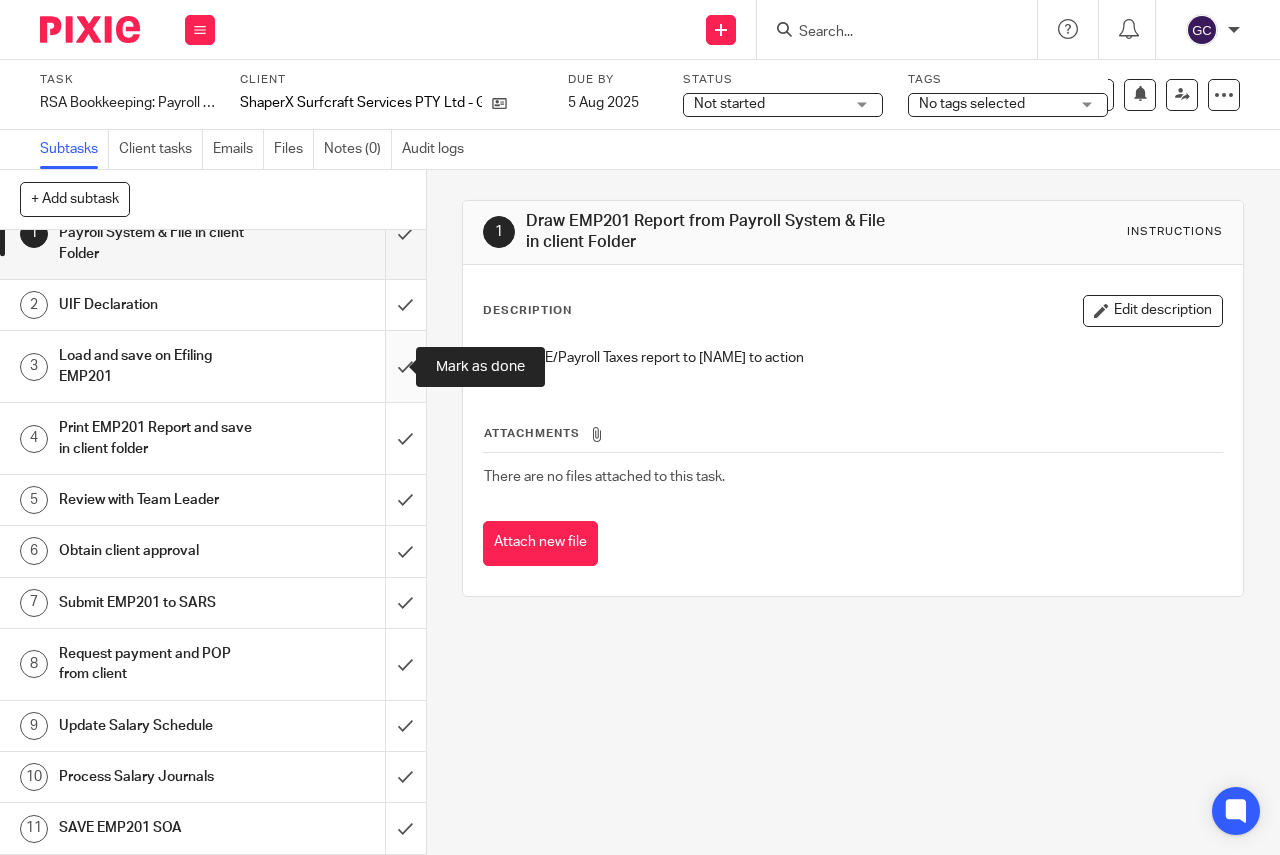 drag, startPoint x: 379, startPoint y: 378, endPoint x: 380, endPoint y: 346, distance: 32.01562 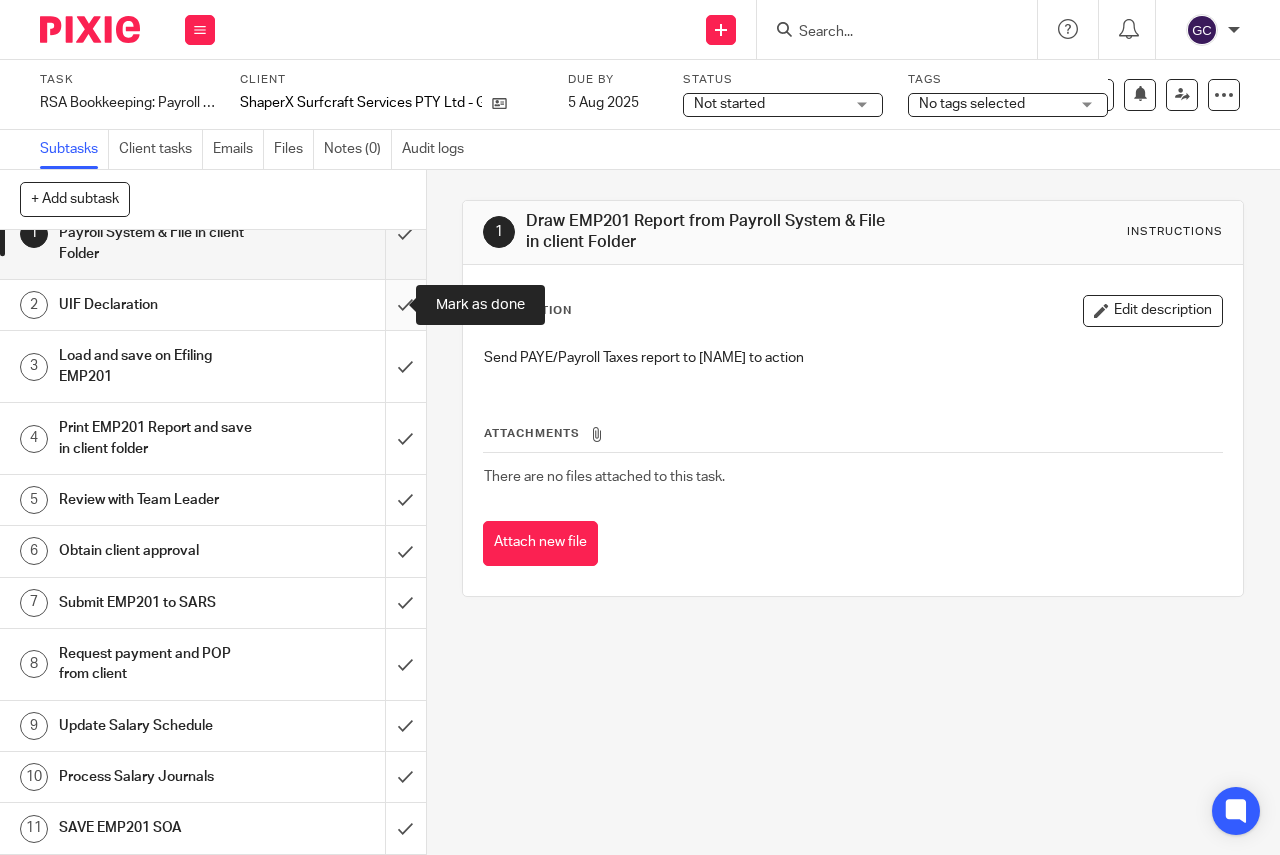 click at bounding box center [213, 305] 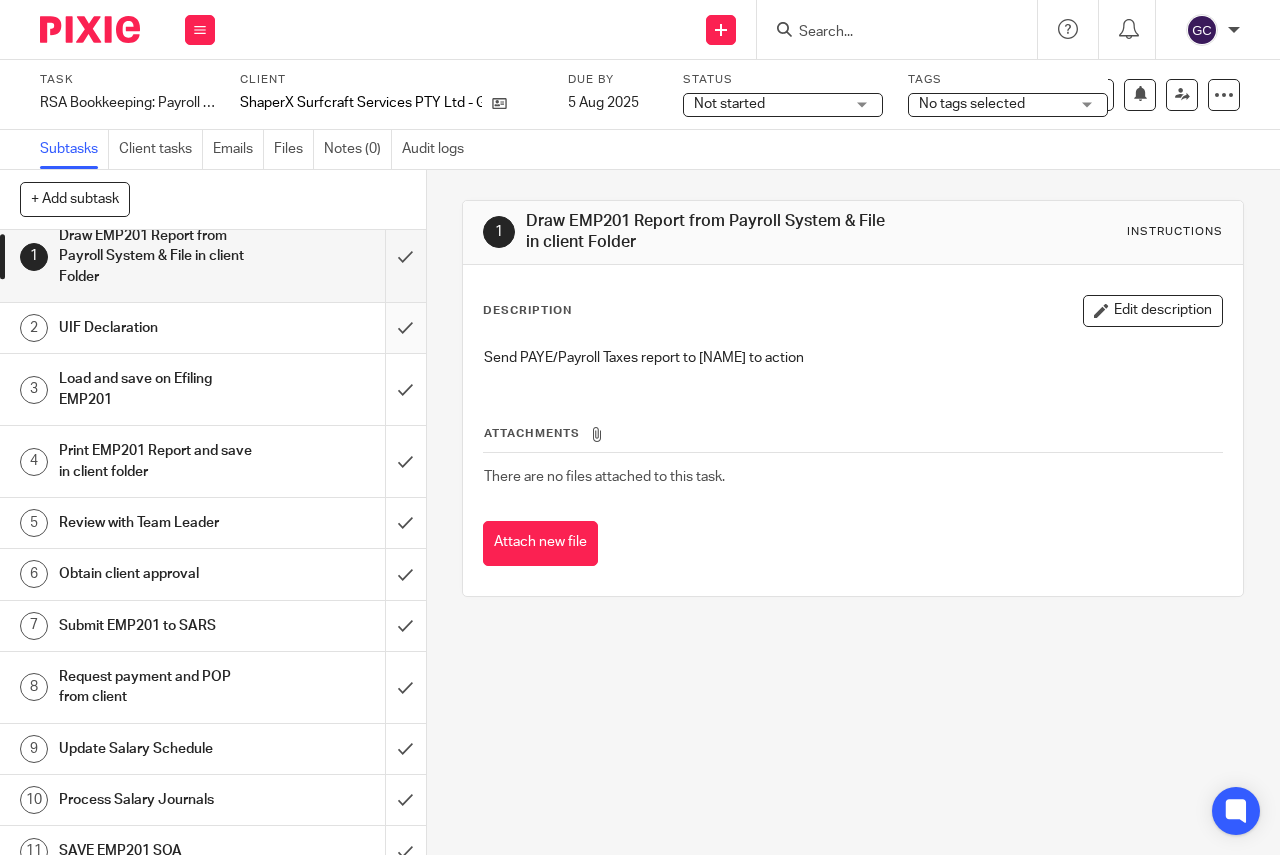 scroll, scrollTop: 0, scrollLeft: 0, axis: both 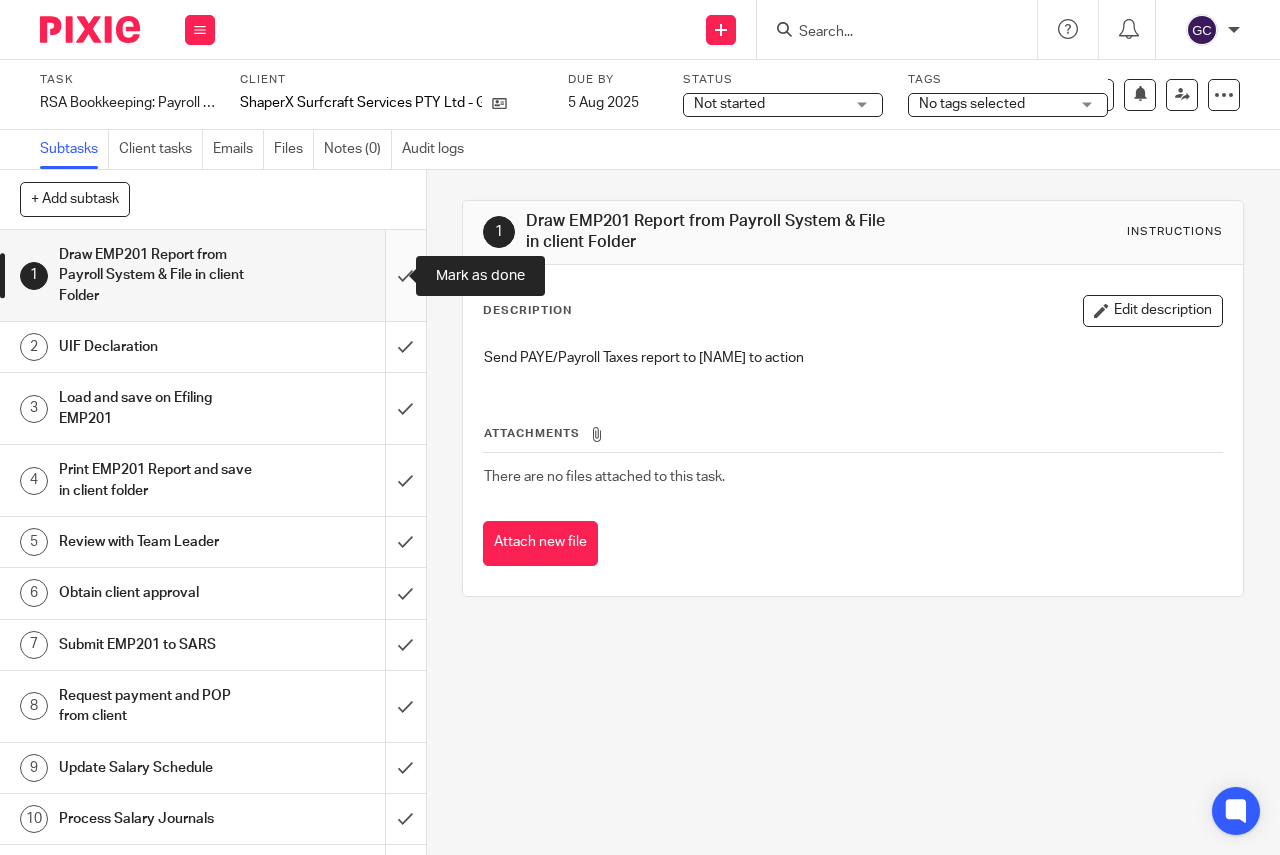 click at bounding box center [213, 275] 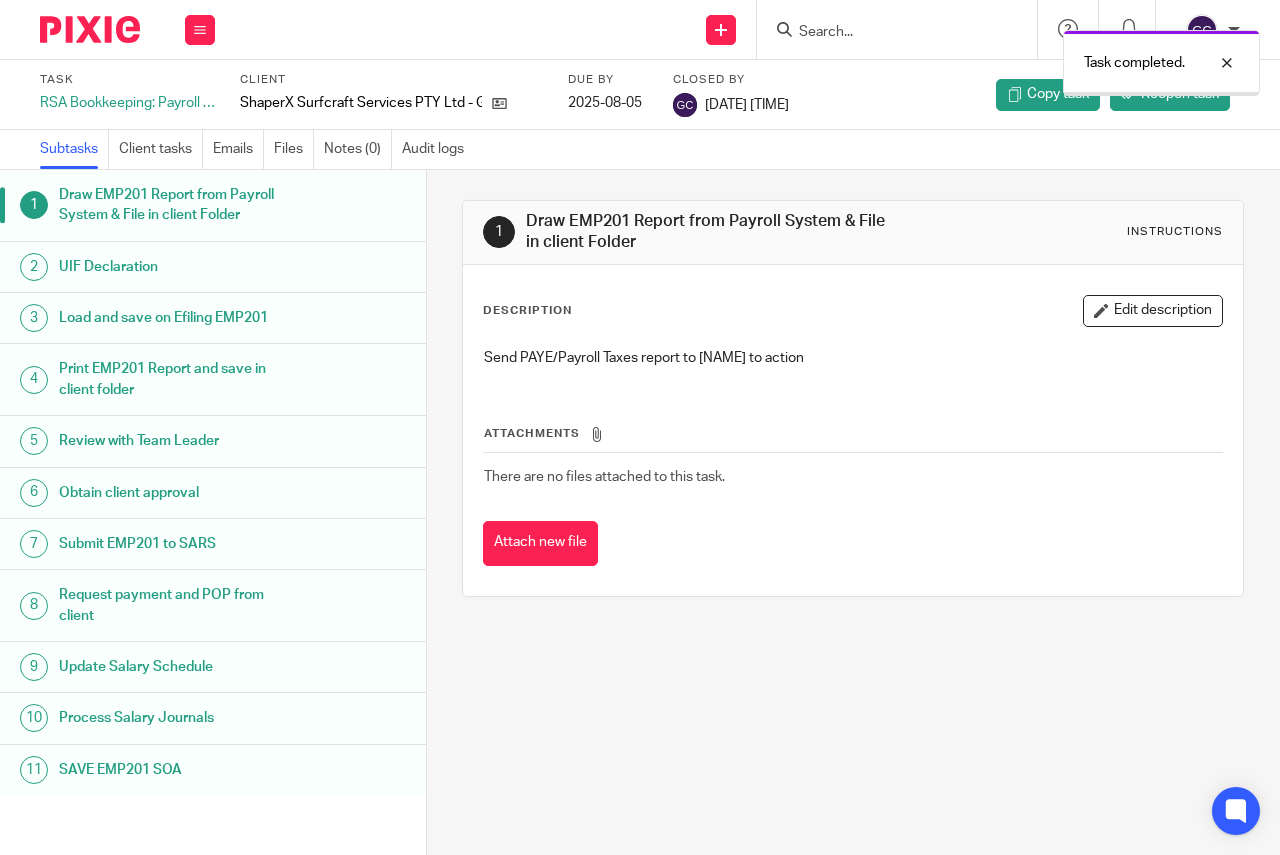 scroll, scrollTop: 0, scrollLeft: 0, axis: both 